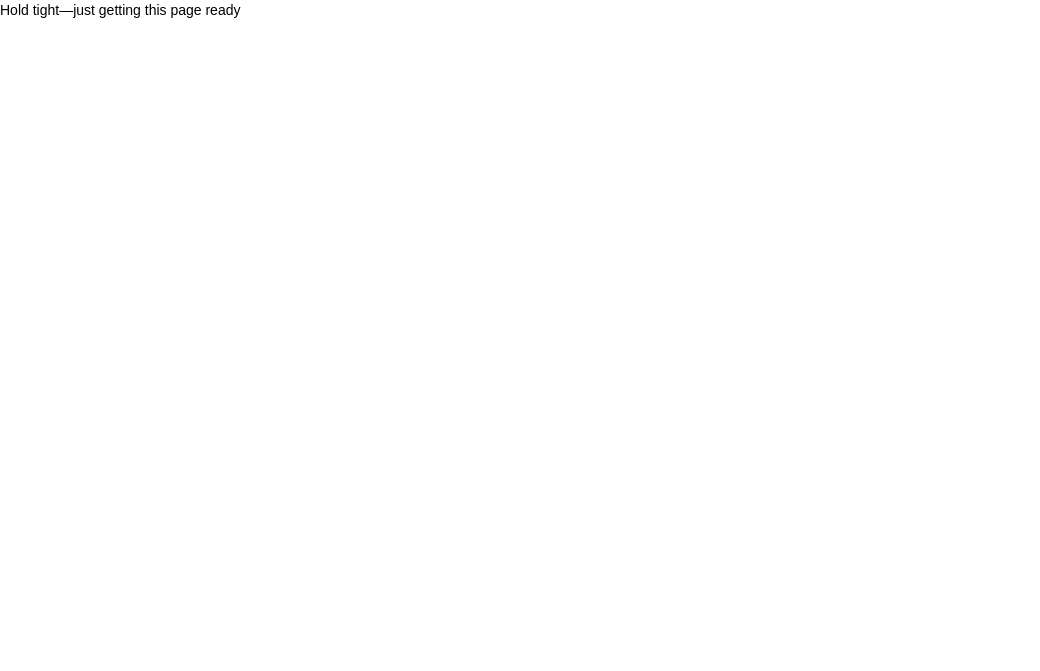 scroll, scrollTop: 0, scrollLeft: 0, axis: both 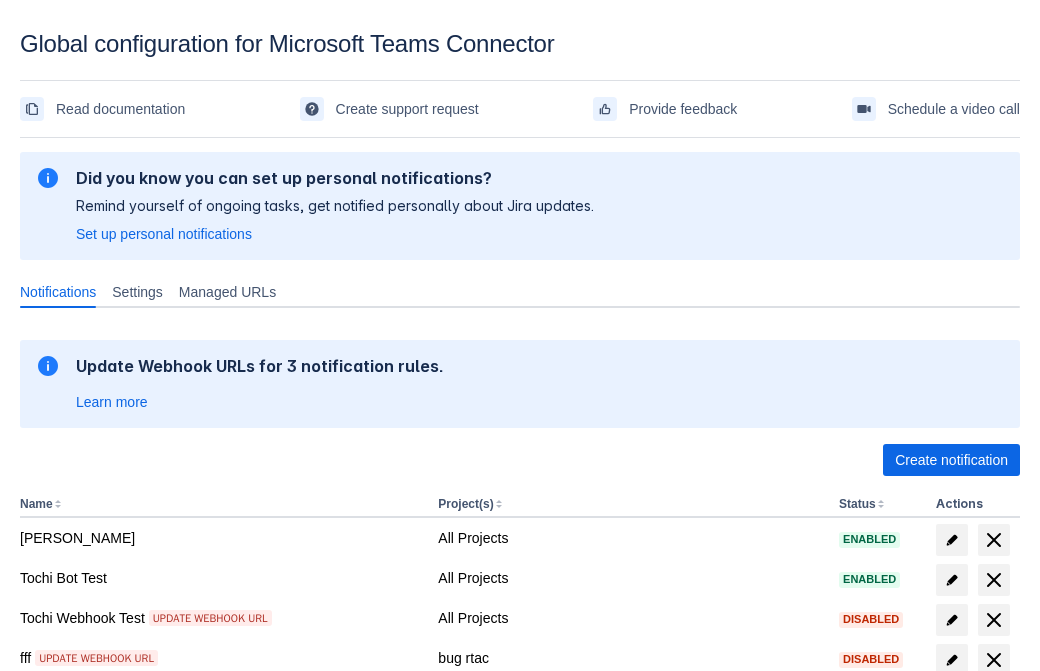 click on "Create notification" at bounding box center [951, 460] 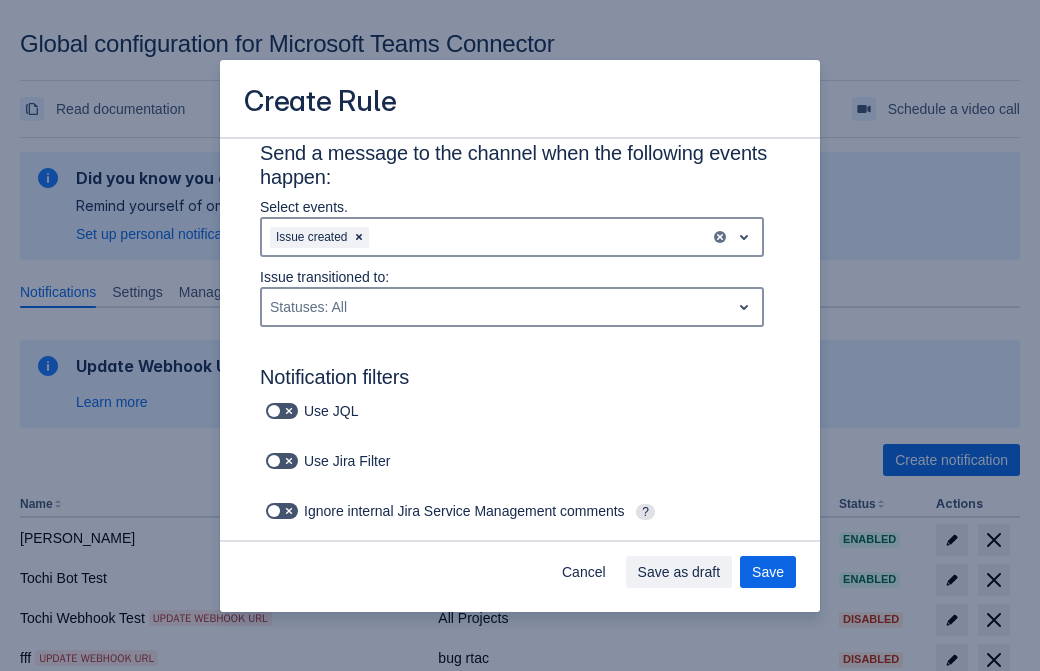 type on "RuleName-307962" 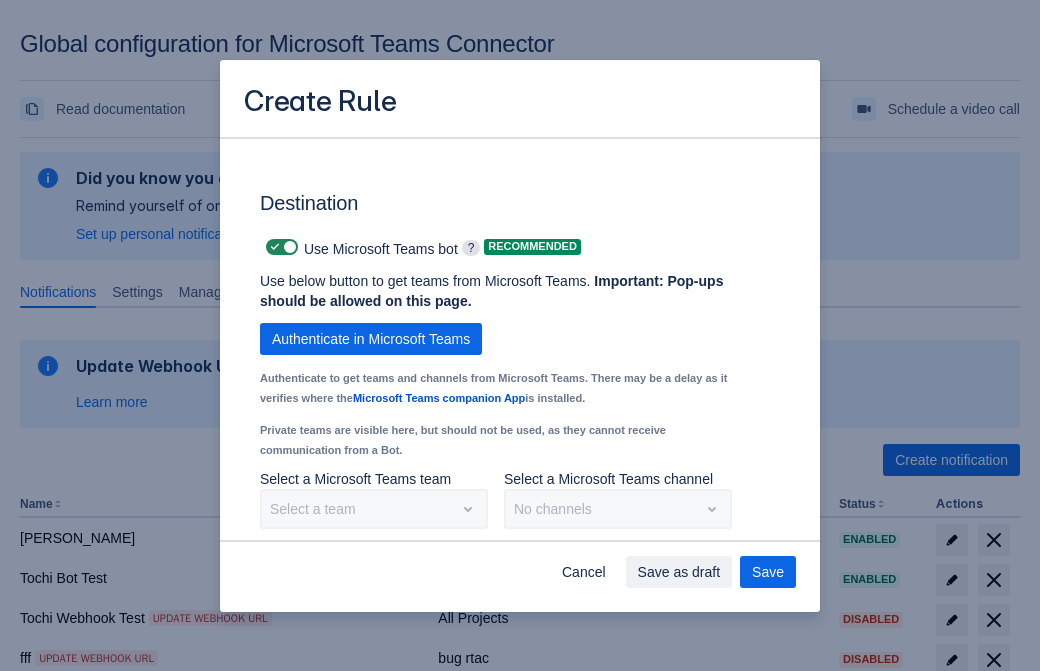 scroll, scrollTop: 1499, scrollLeft: 0, axis: vertical 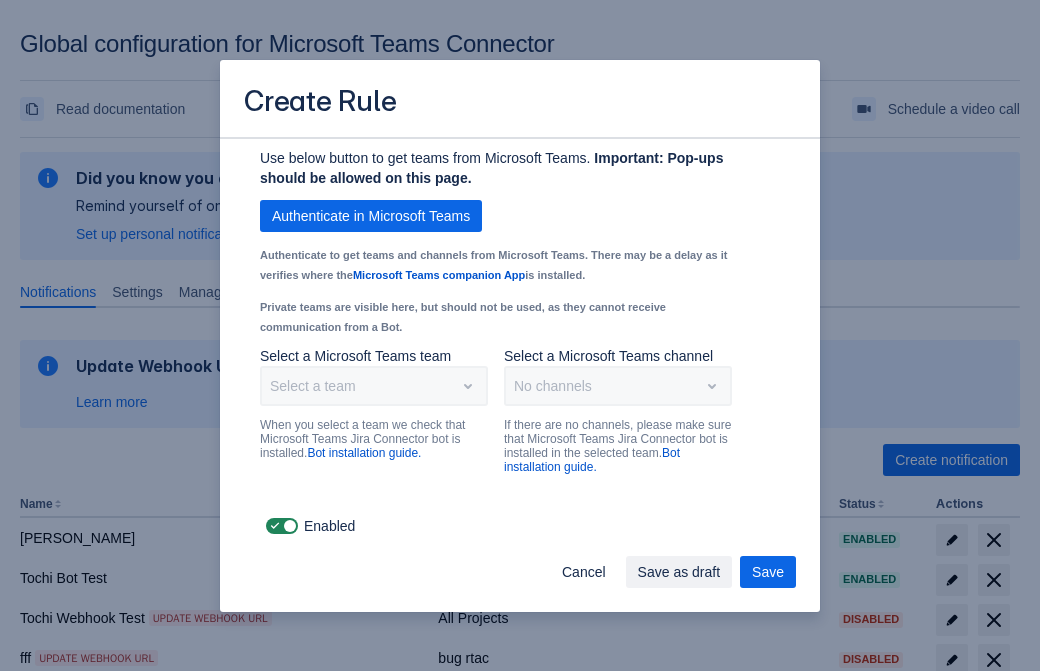 click on "Authenticate in Microsoft Teams" at bounding box center (371, 216) 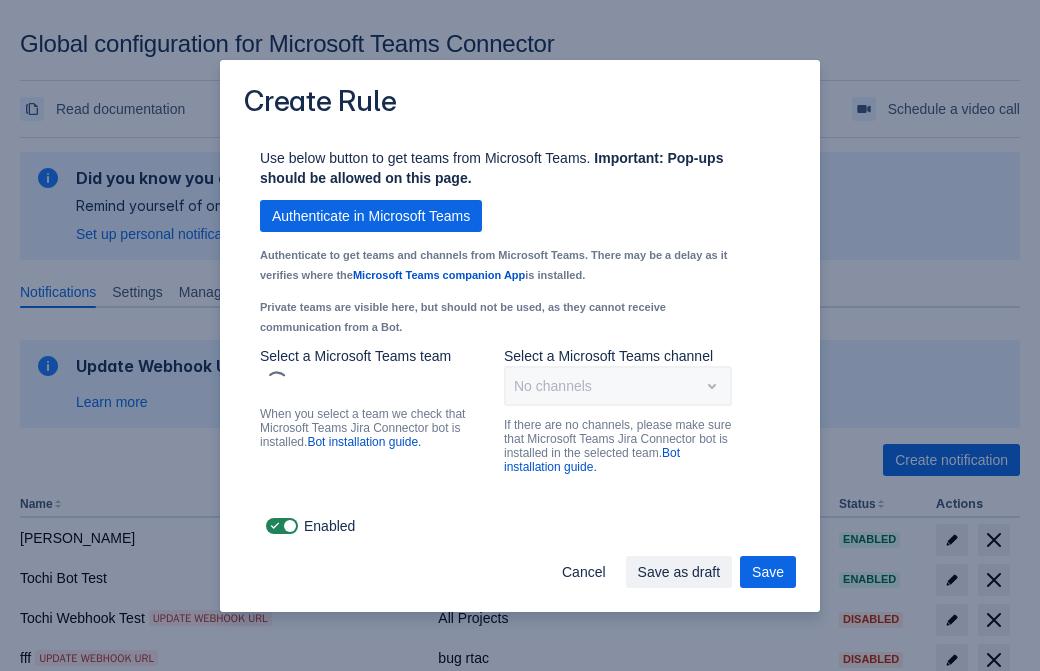 click on "Labels: All" at bounding box center [354, -624] 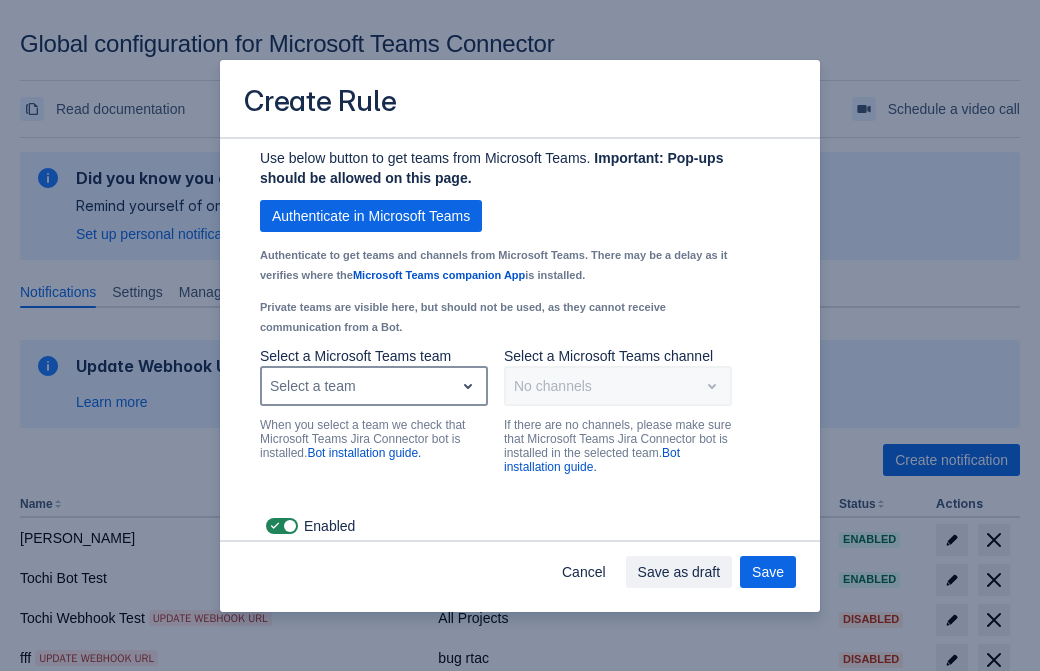 type 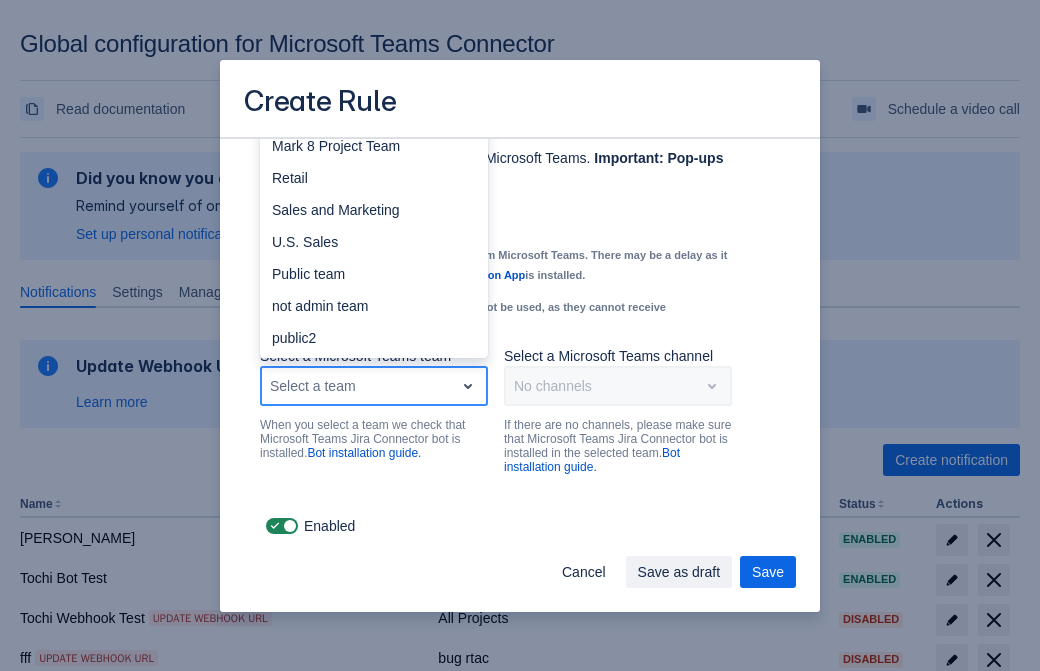 click on "Retail" at bounding box center (374, 178) 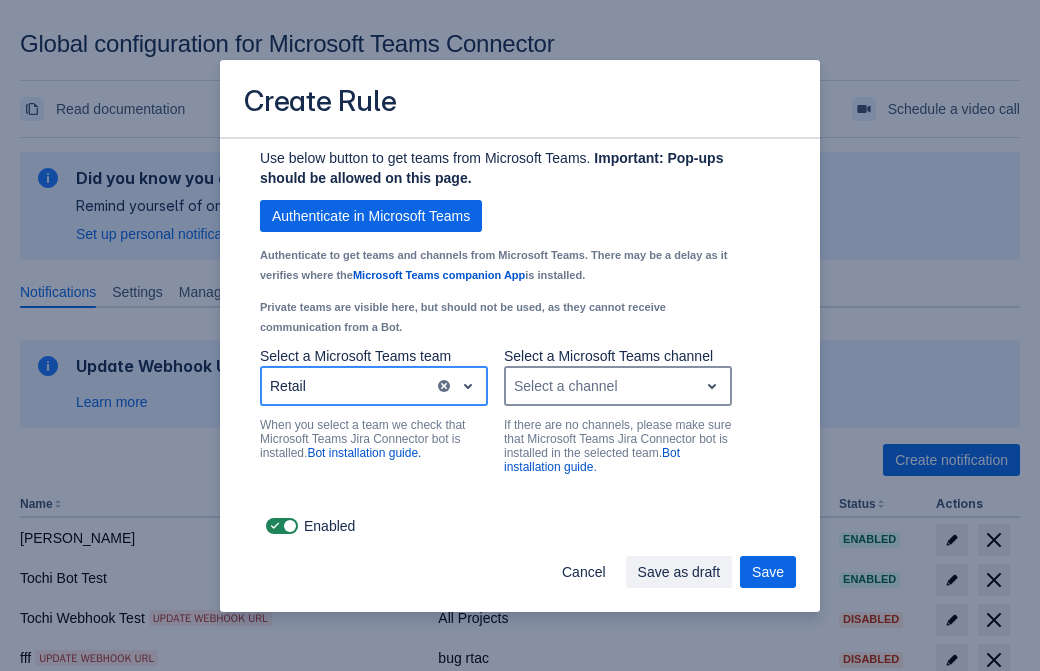 click on "Select a channel" at bounding box center [602, 386] 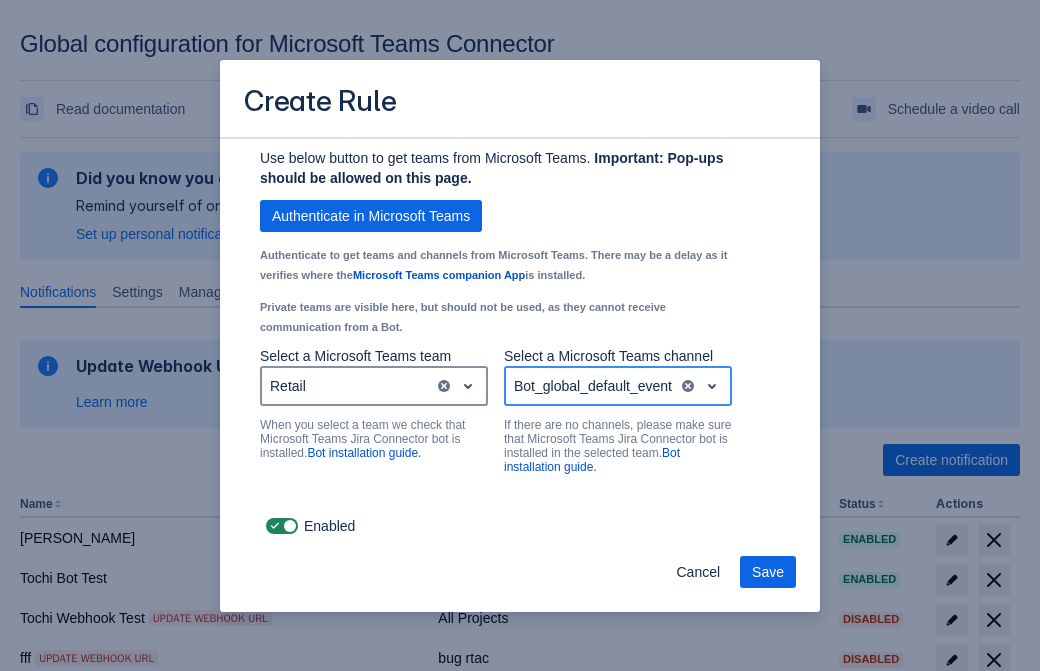 click on "Save" at bounding box center (768, 572) 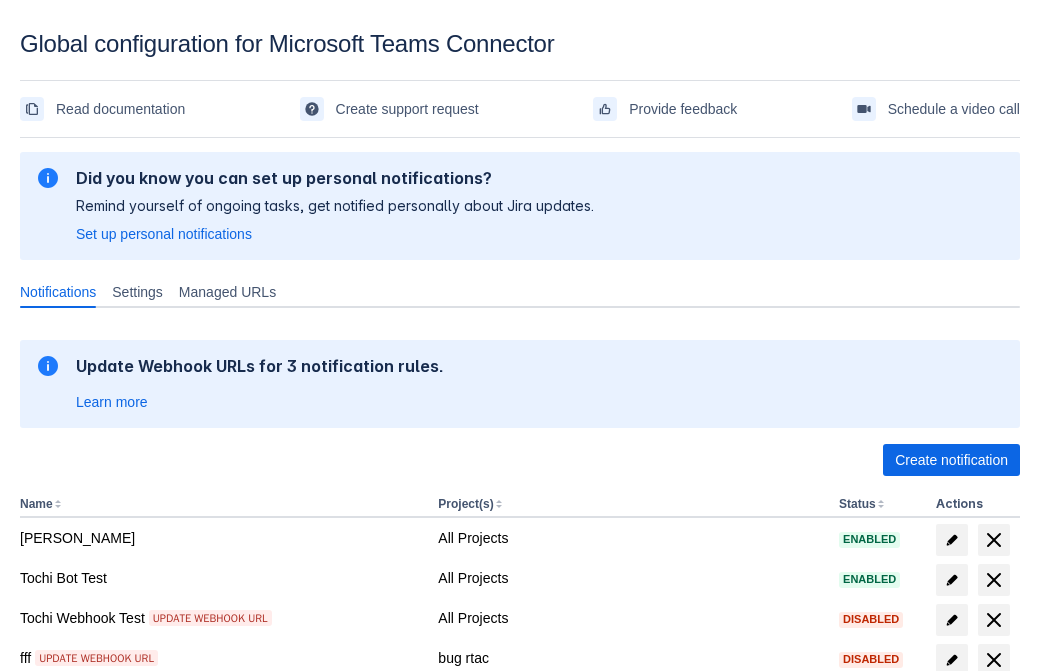click on "Load more" at bounding box center (65, 976) 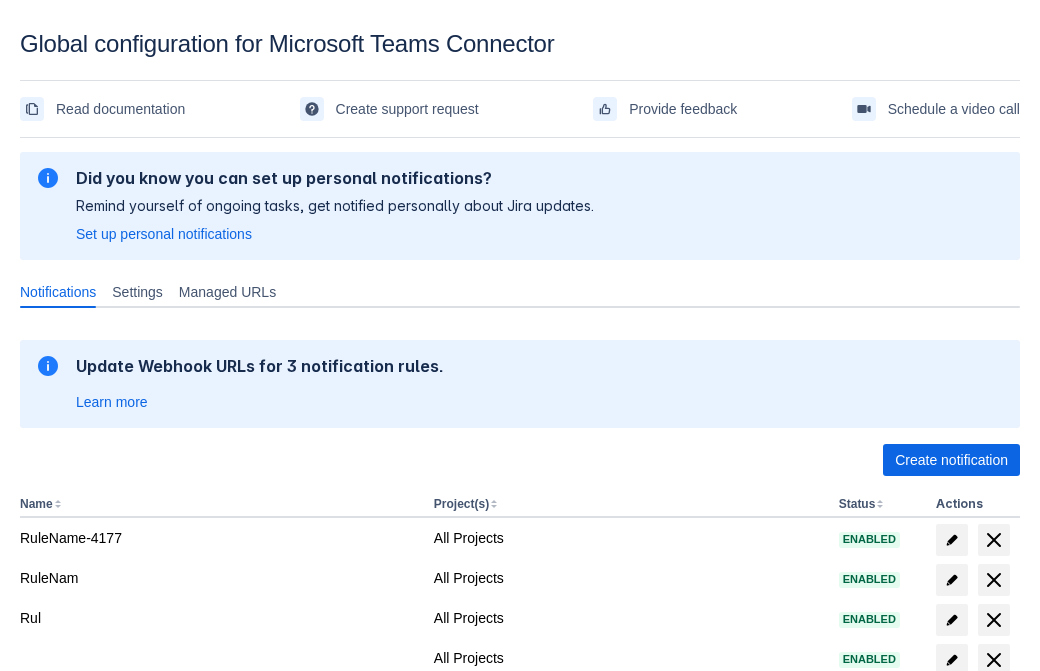 click on "Load more" at bounding box center (65, 1024) 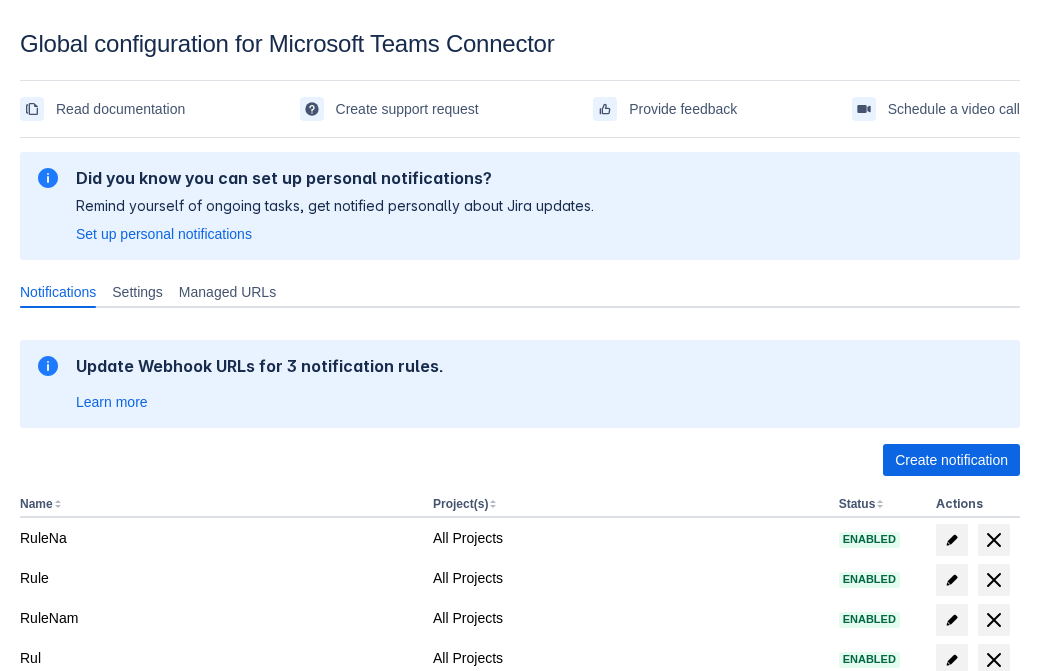click on "Load more" at bounding box center [65, 1024] 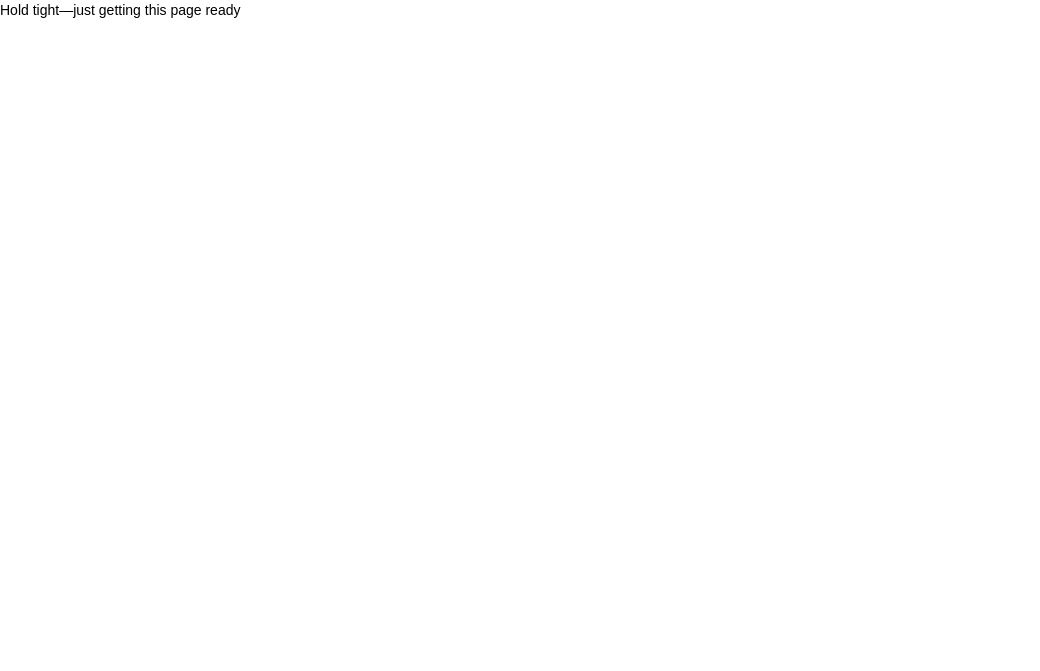 scroll, scrollTop: 0, scrollLeft: 0, axis: both 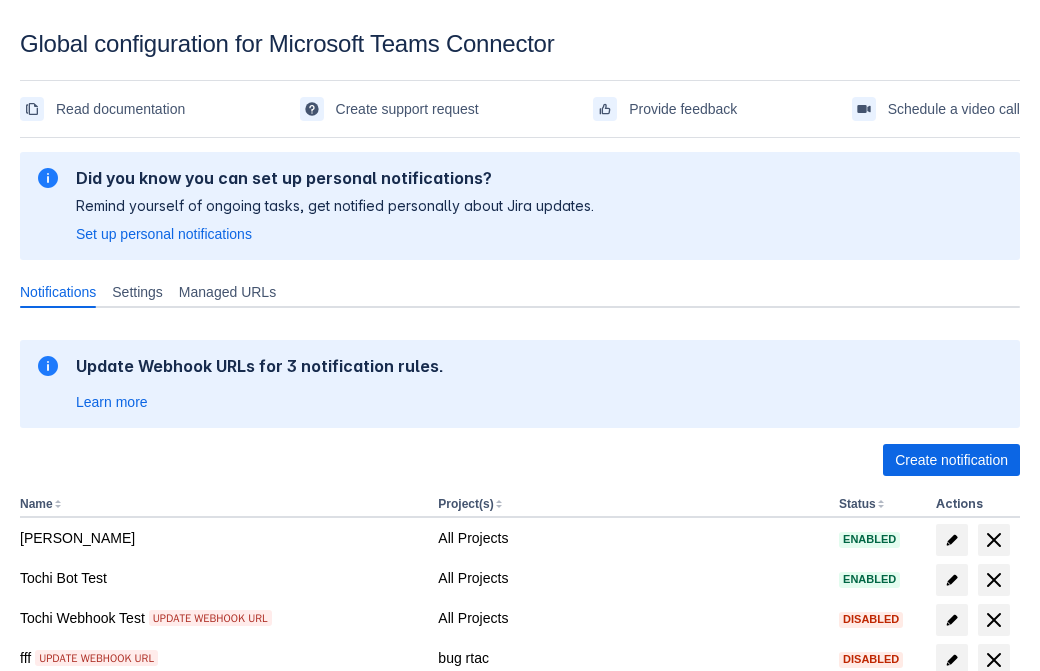 click on "Load more" at bounding box center (65, 976) 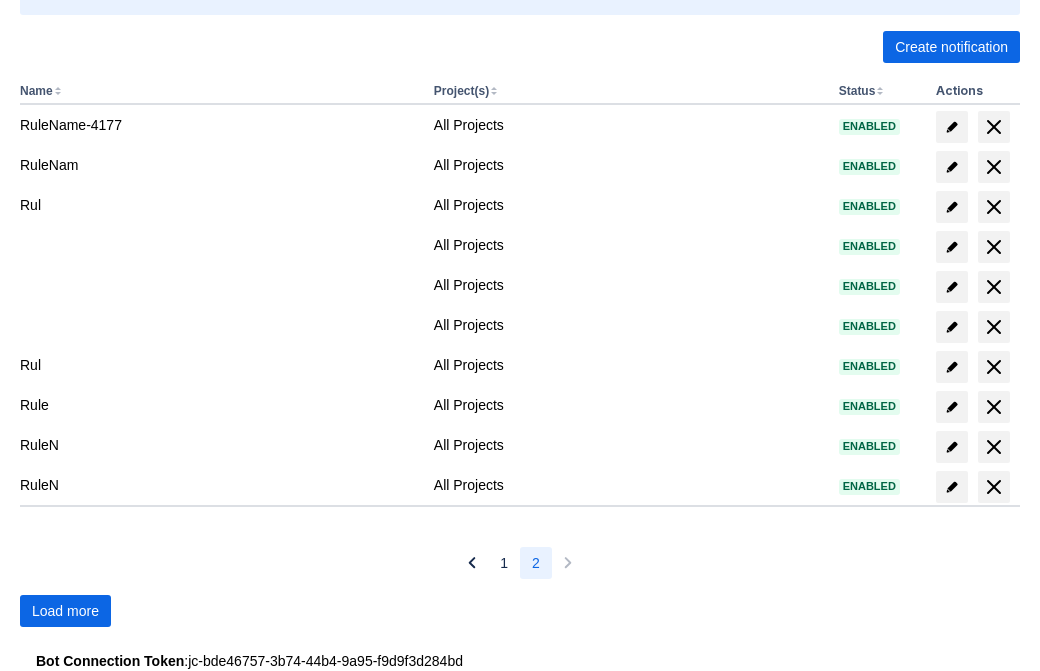 click on "Load more" at bounding box center (65, 611) 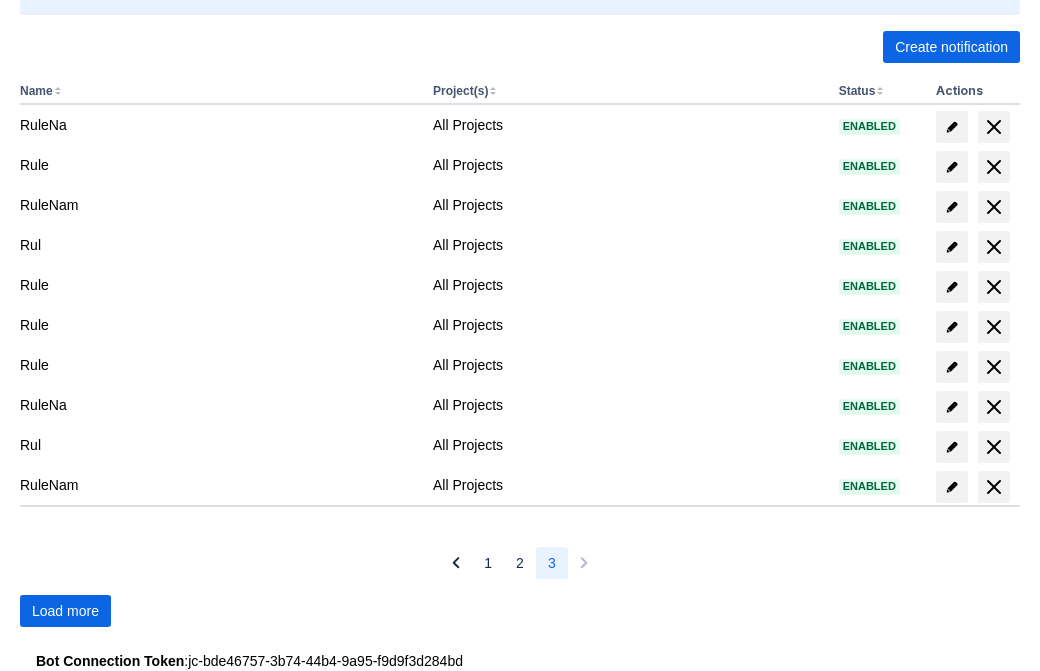 click on "Load more" at bounding box center (65, 611) 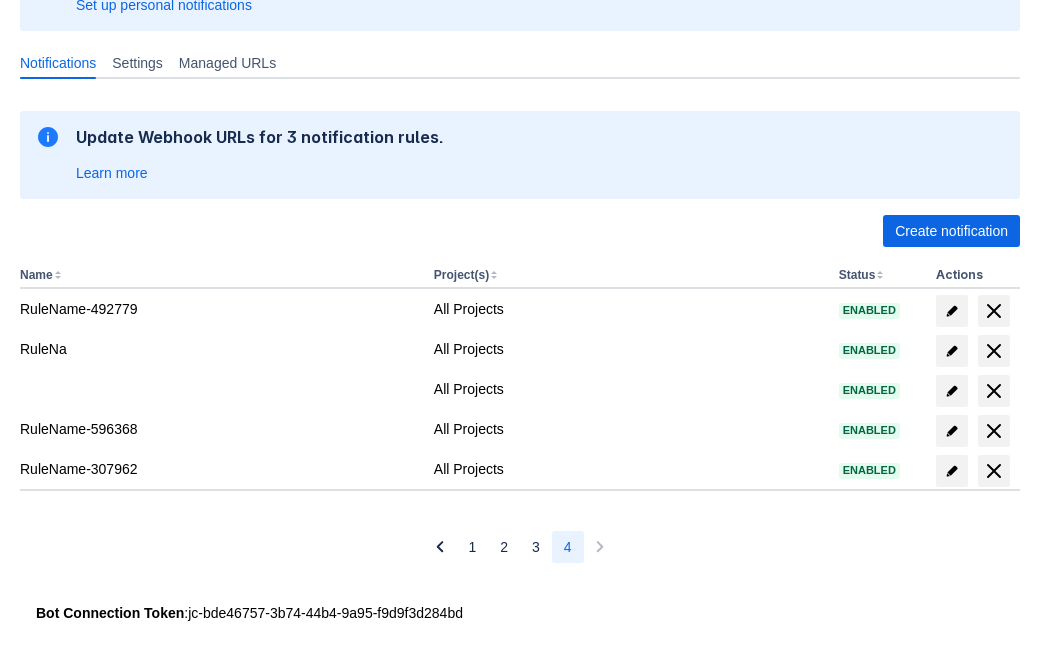 click at bounding box center (994, 471) 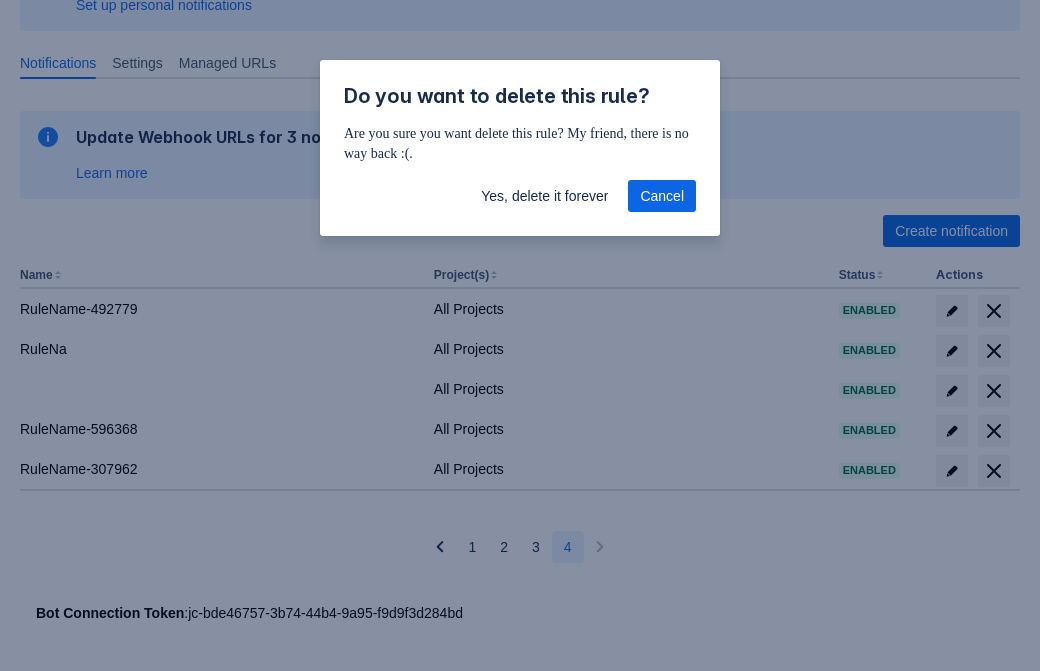 click on "Yes, delete it forever" at bounding box center (544, 196) 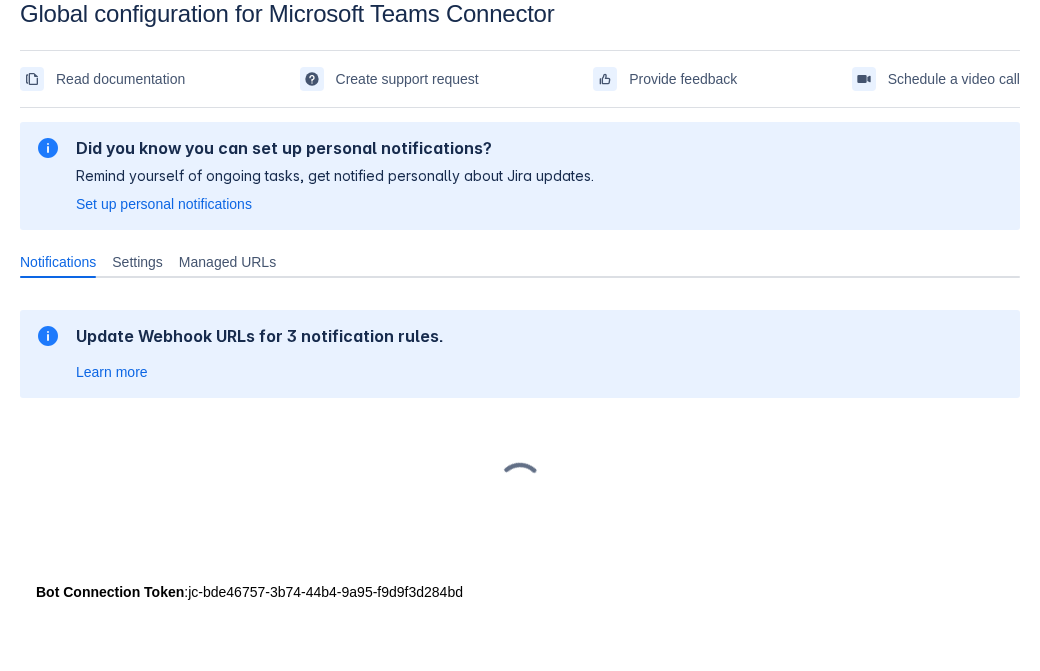 scroll, scrollTop: 30, scrollLeft: 0, axis: vertical 